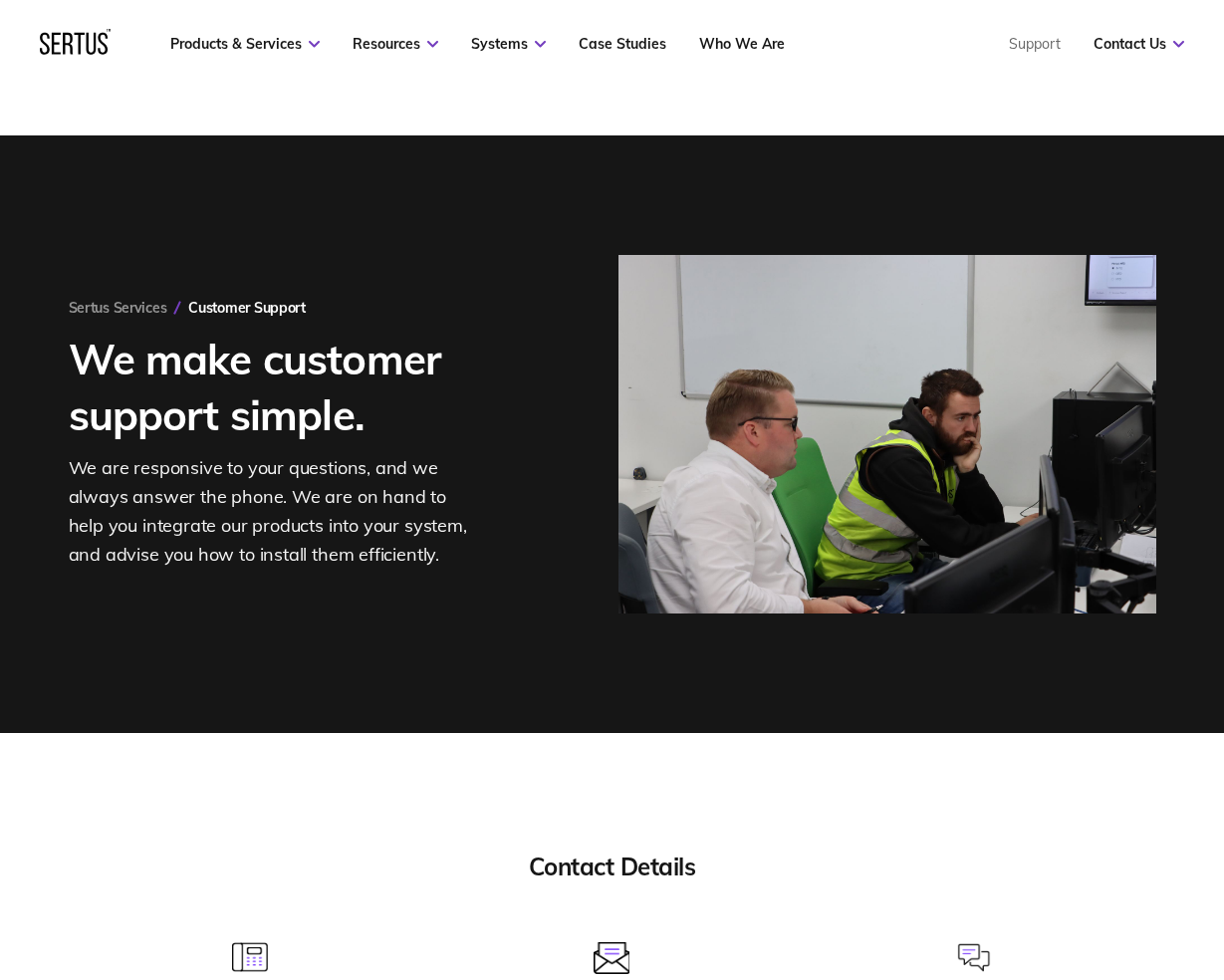 scroll, scrollTop: 440, scrollLeft: 0, axis: vertical 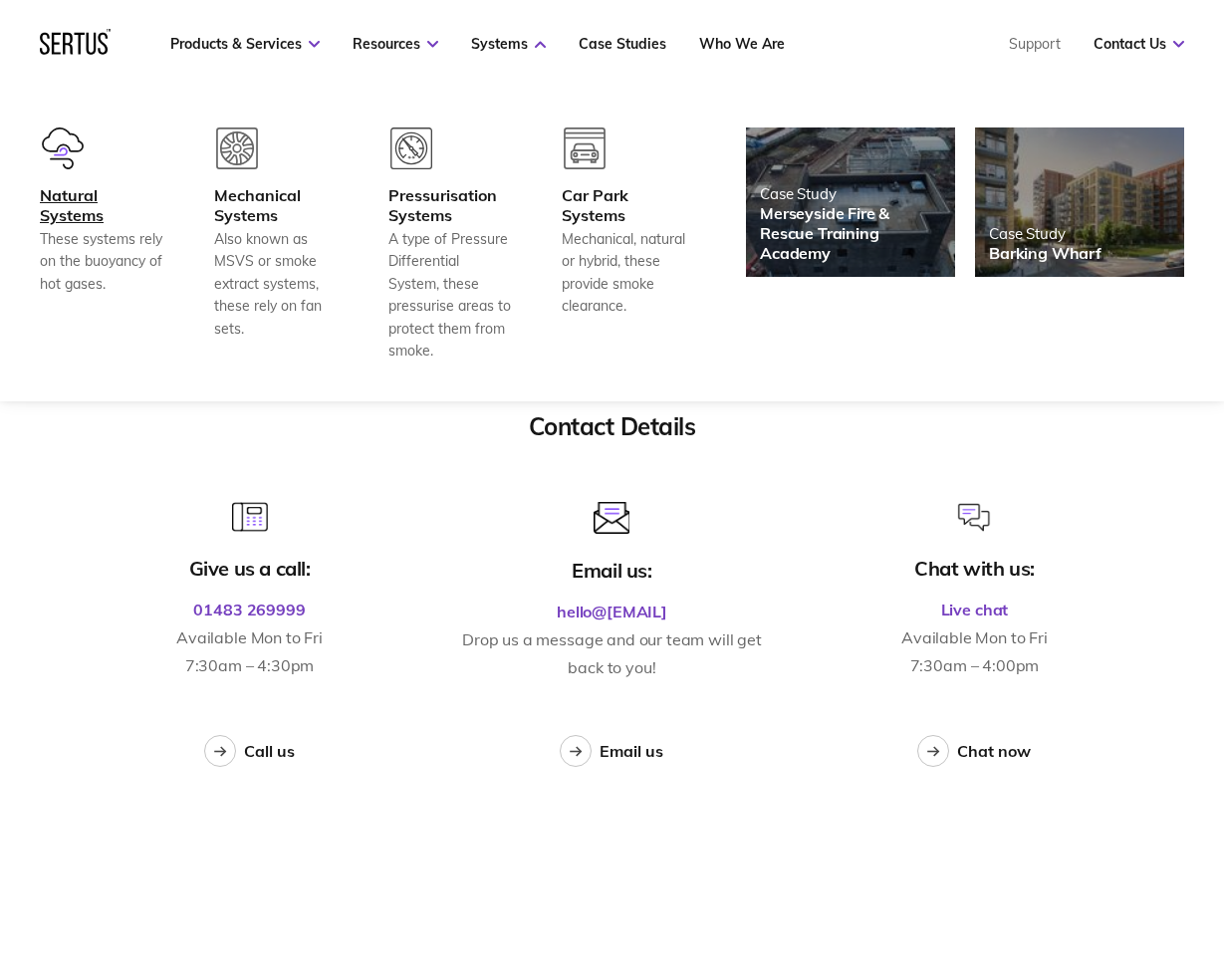 click on "These systems rely on the buoyancy of hot gases." at bounding box center [102, 261] 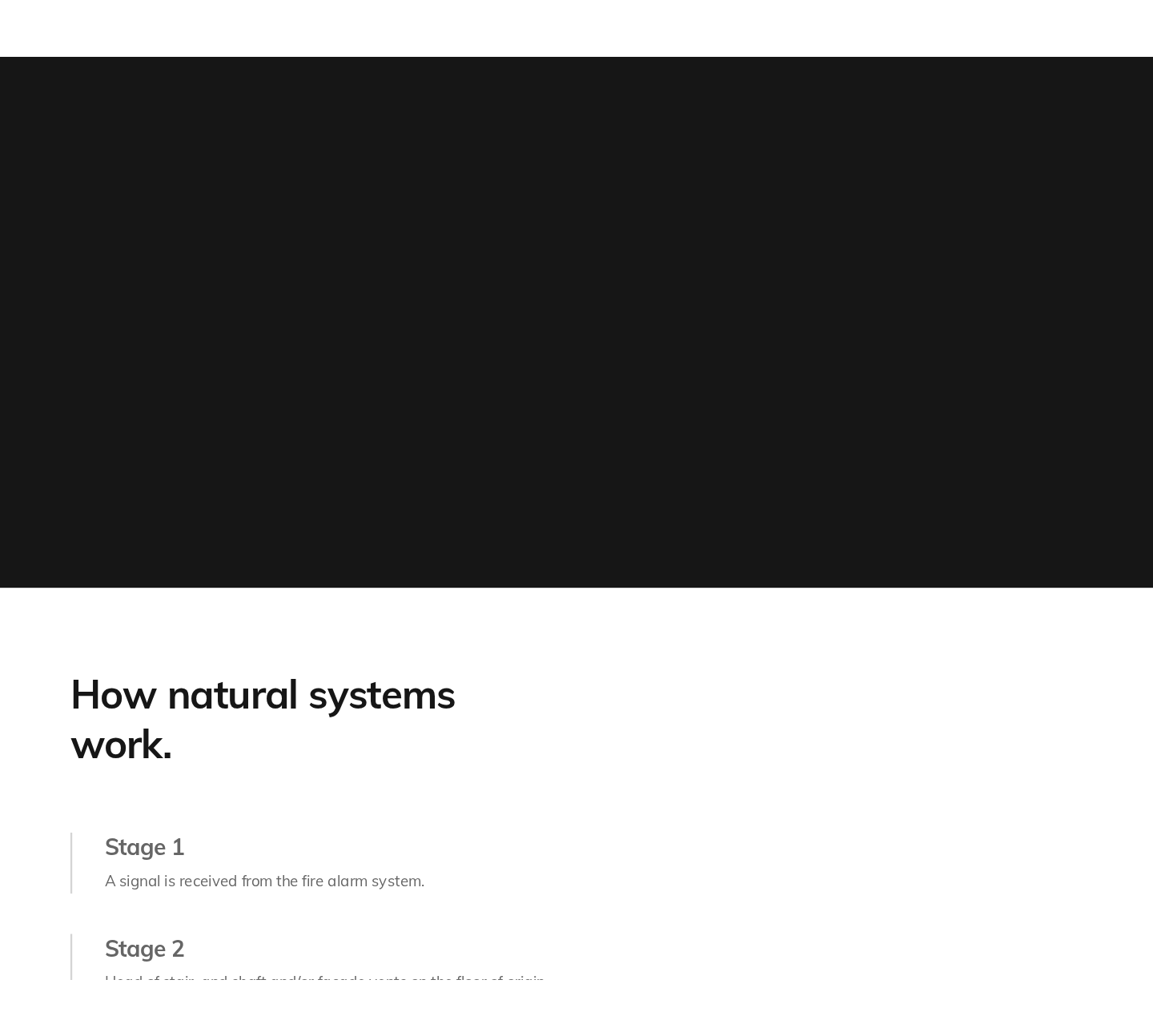 scroll, scrollTop: 0, scrollLeft: 0, axis: both 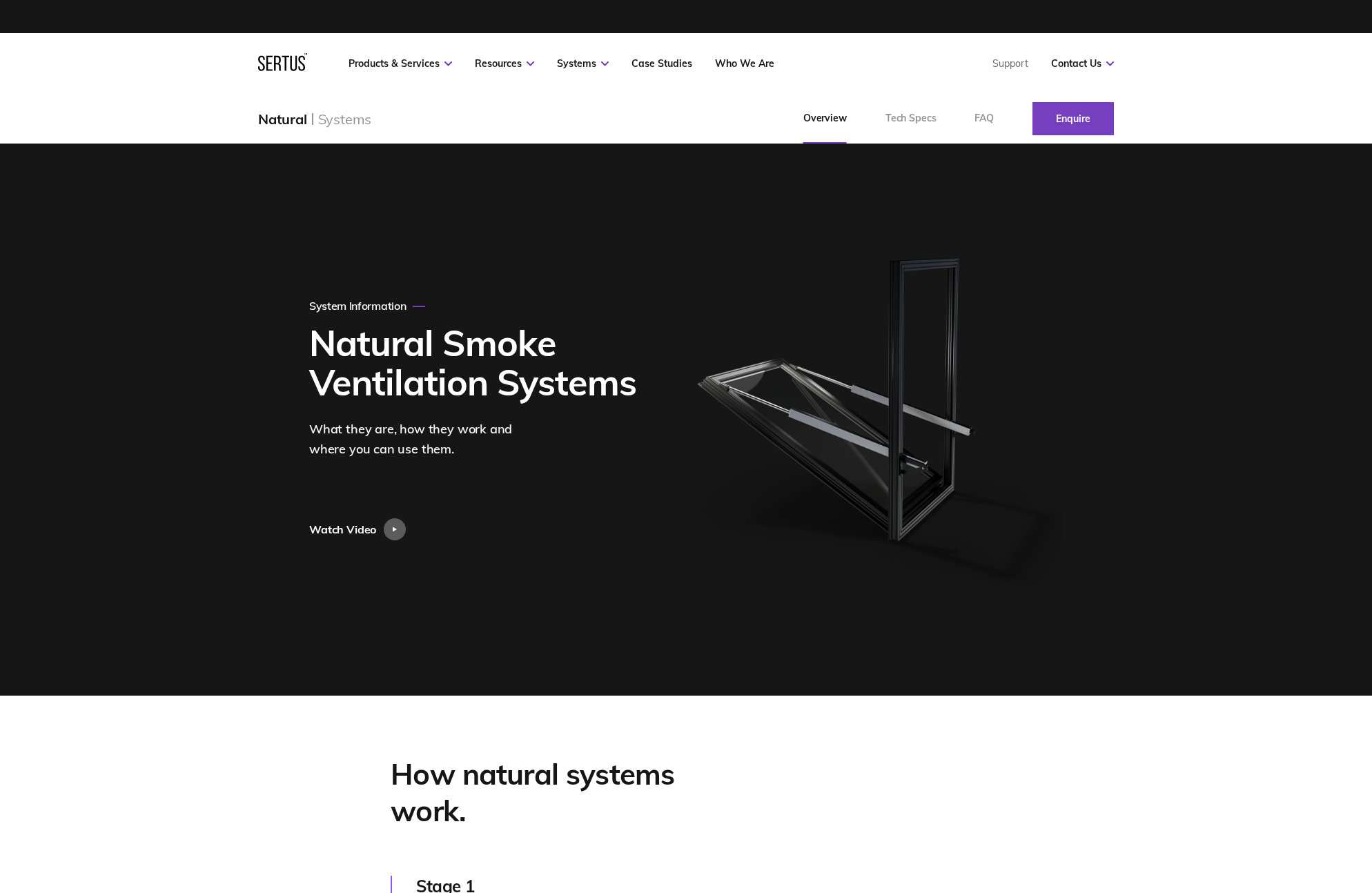 click on "Products & Services Resources Systems Case Studies Who We Are Support Contact Us Contact" at bounding box center [686, 63] 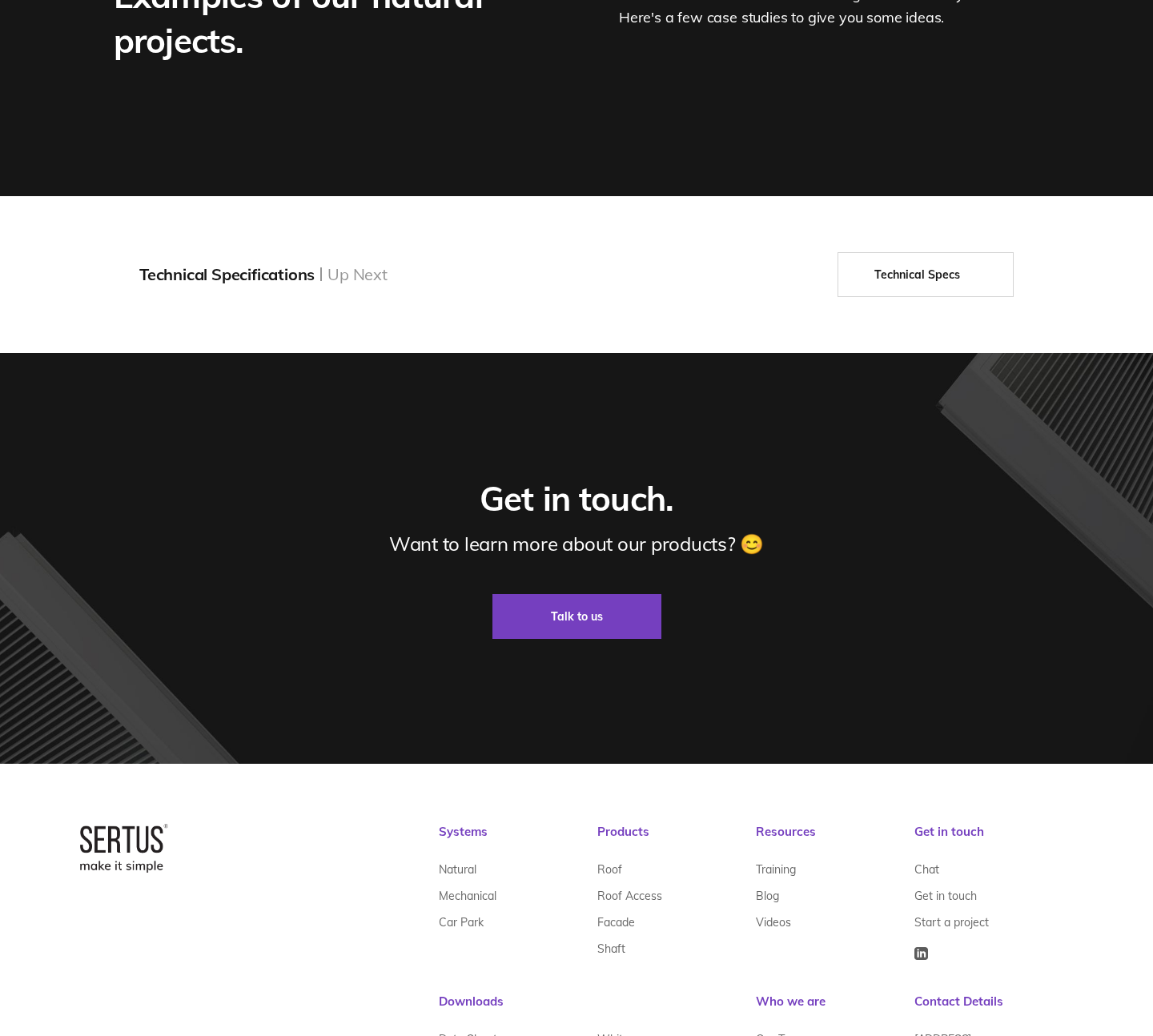 scroll, scrollTop: 2791, scrollLeft: 0, axis: vertical 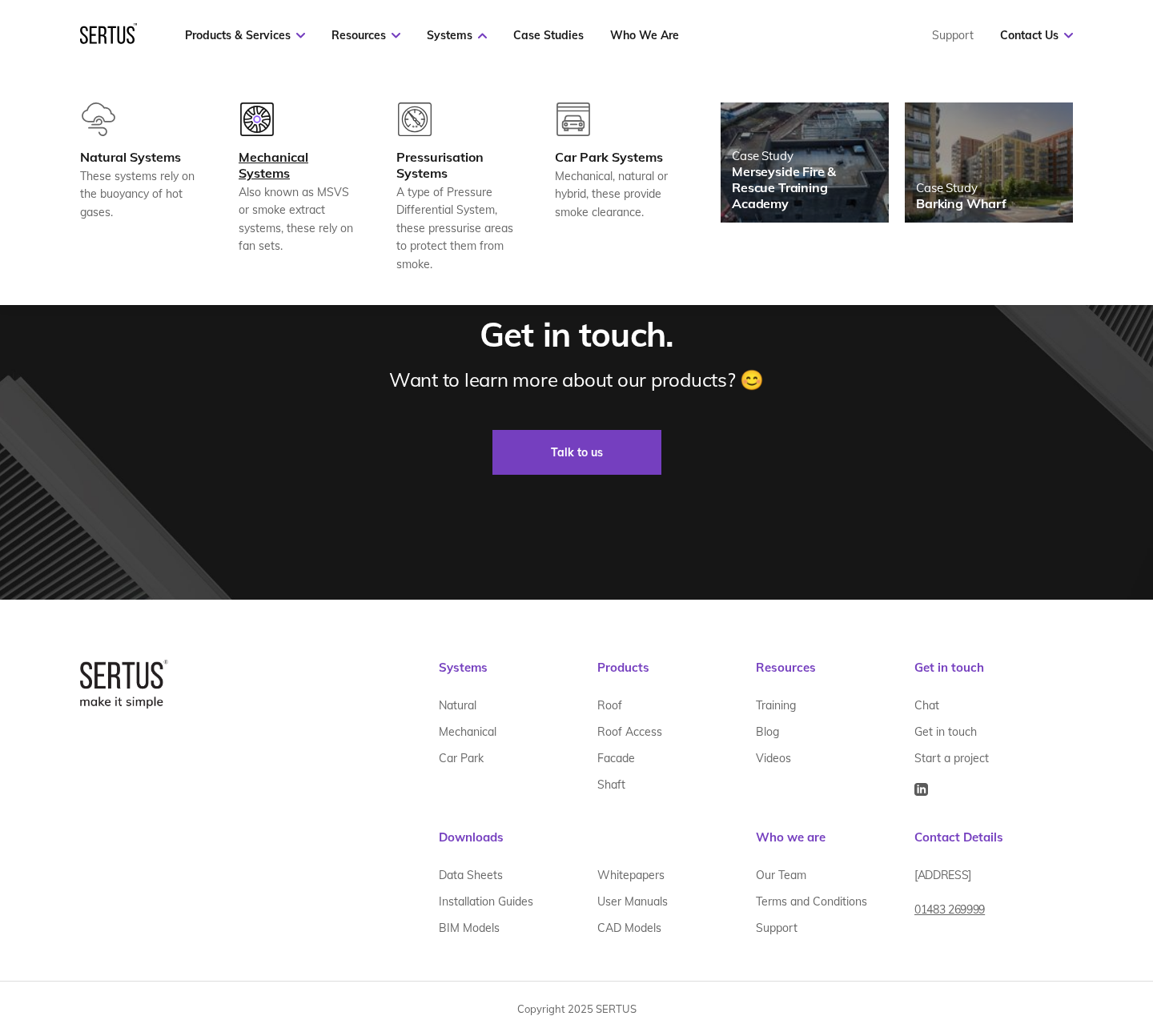 click on "Also known as MSVS or smoke extract systems, these rely on fan sets." at bounding box center (298, 219) 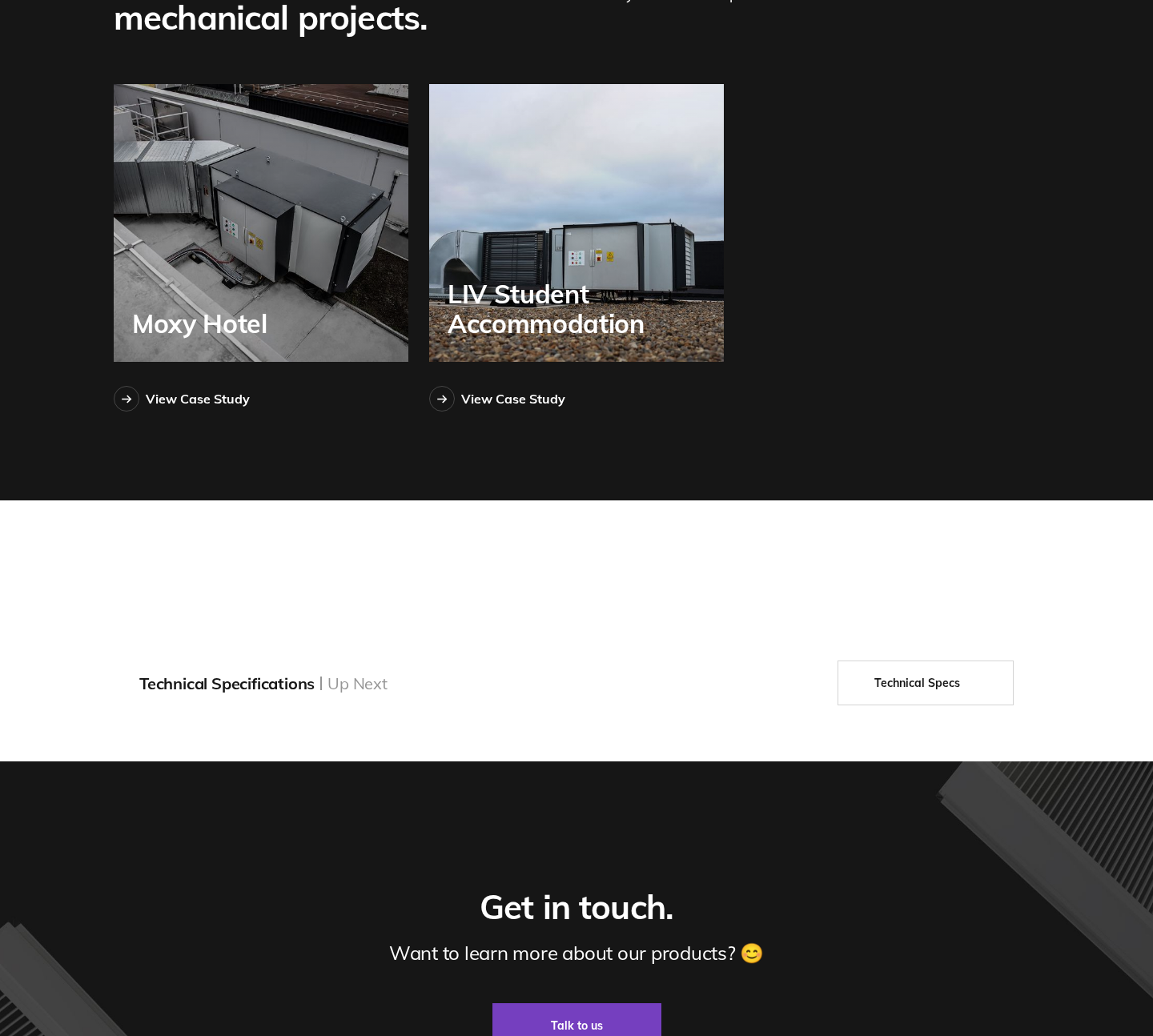 scroll, scrollTop: 3200, scrollLeft: 0, axis: vertical 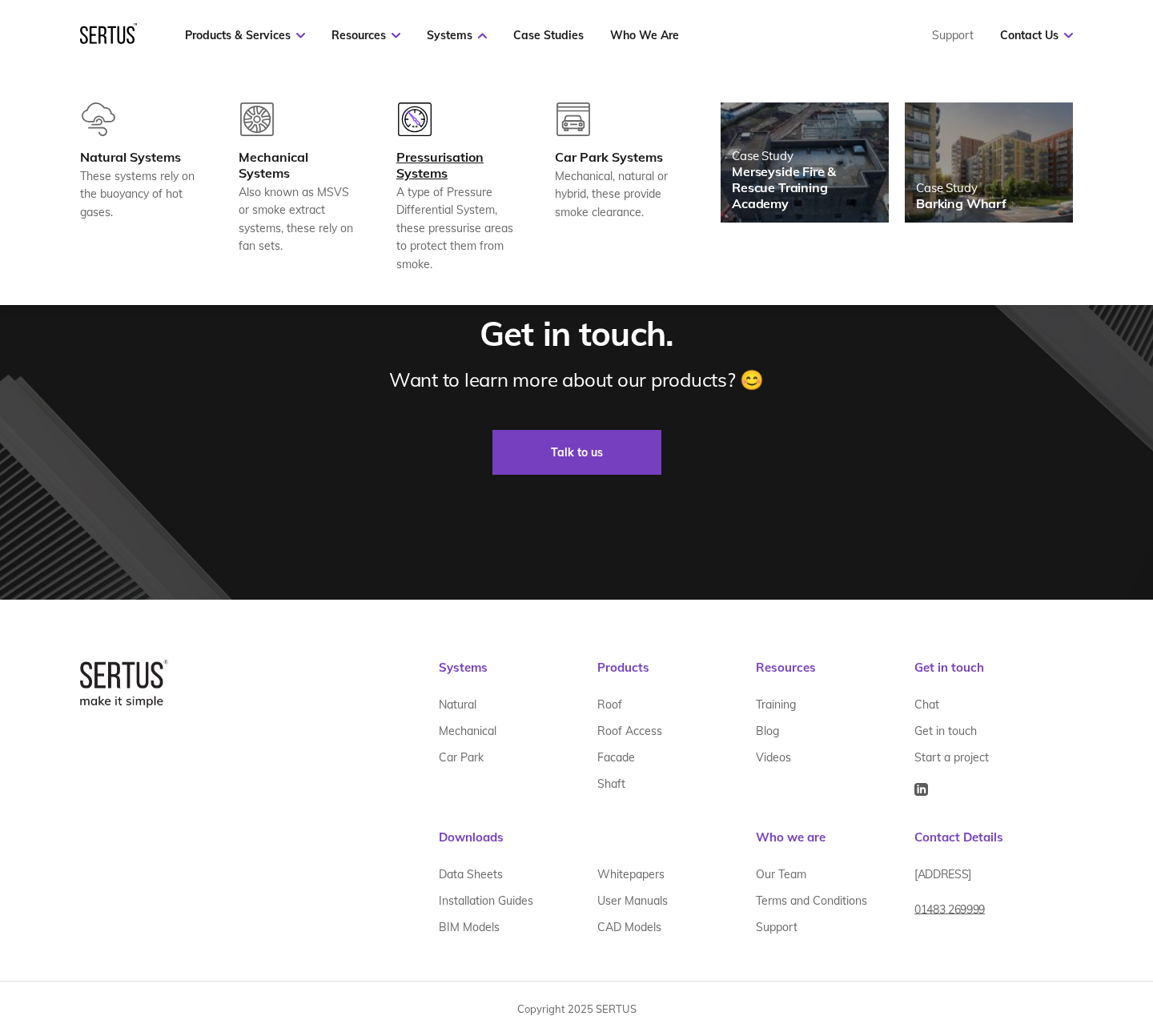 click on "Pressurisation Systems A type of Pressure Differential System, these pressurise areas to protect them from smoke." at bounding box center (456, 211) 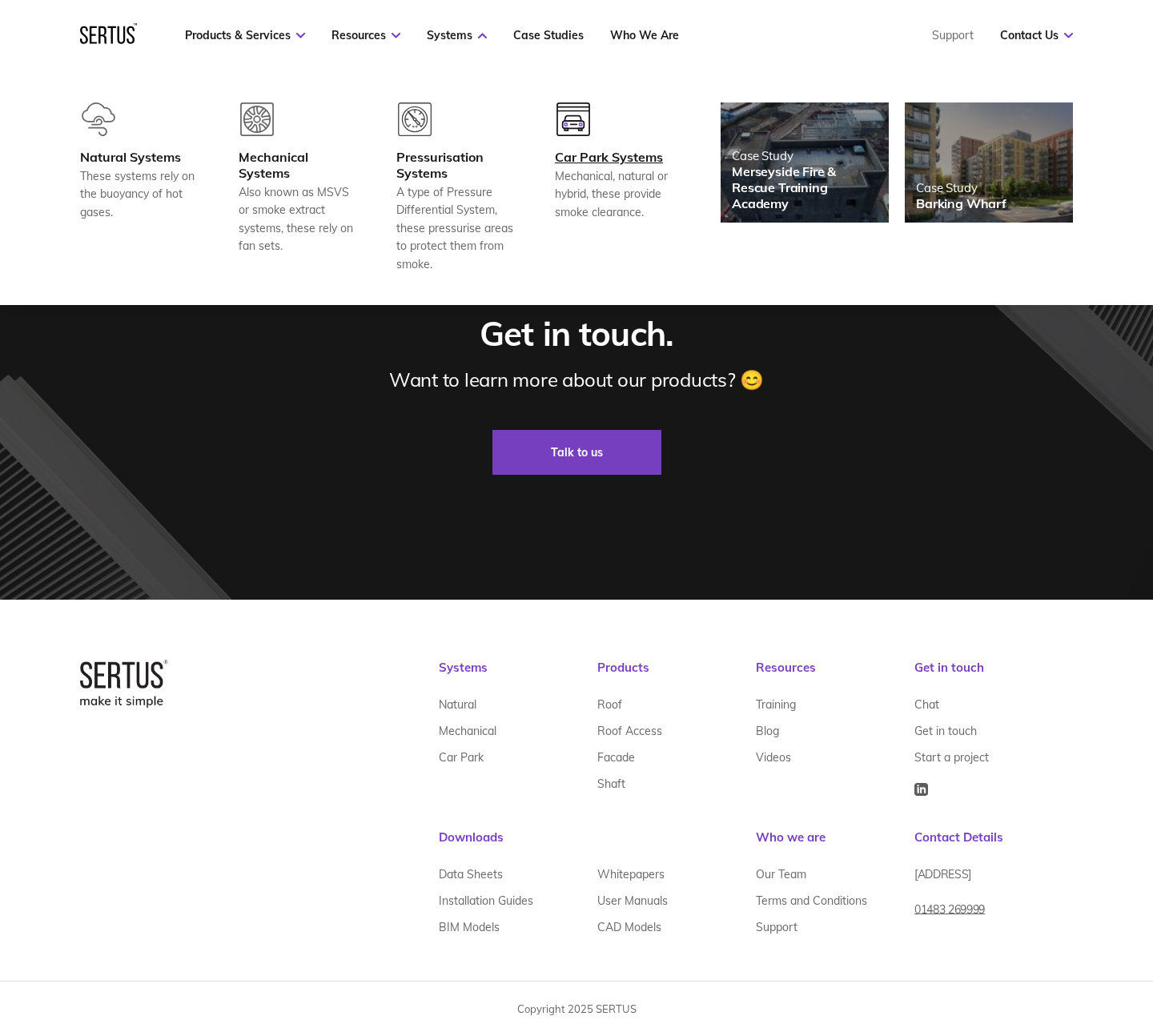 click on "Car Park Systems" at bounding box center [614, 157] 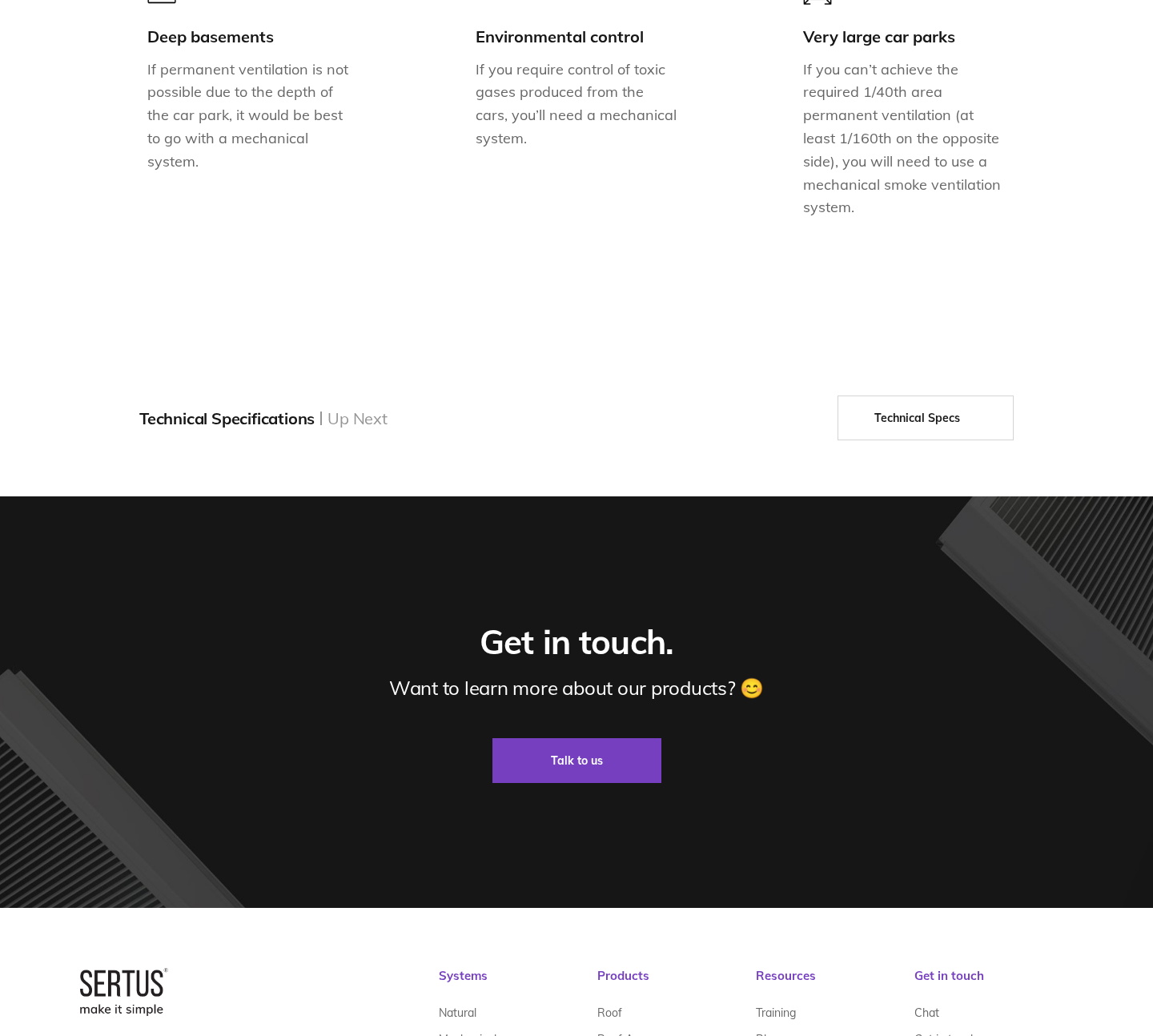 scroll, scrollTop: 2060, scrollLeft: 0, axis: vertical 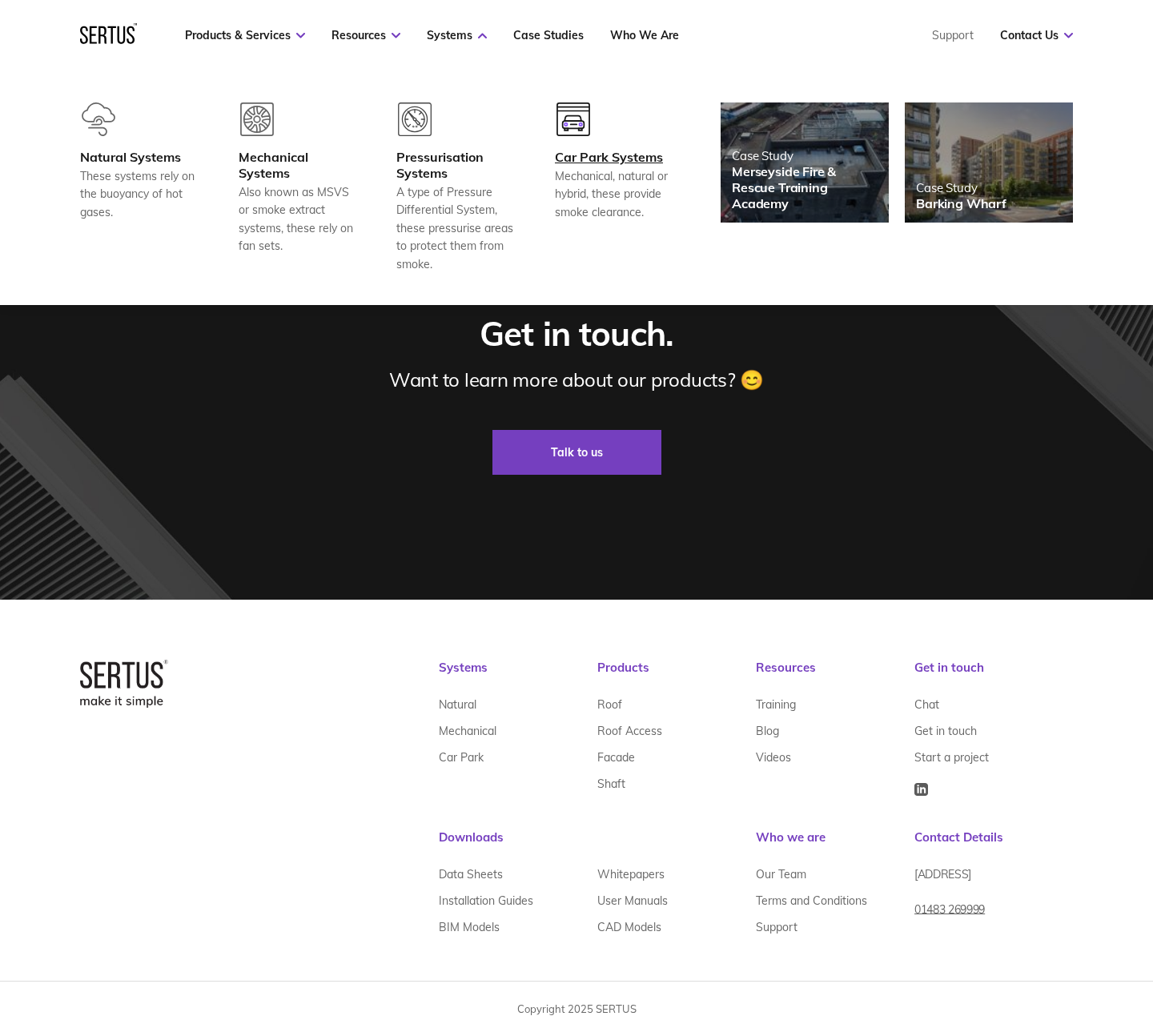click on "Car Park Systems" at bounding box center (614, 157) 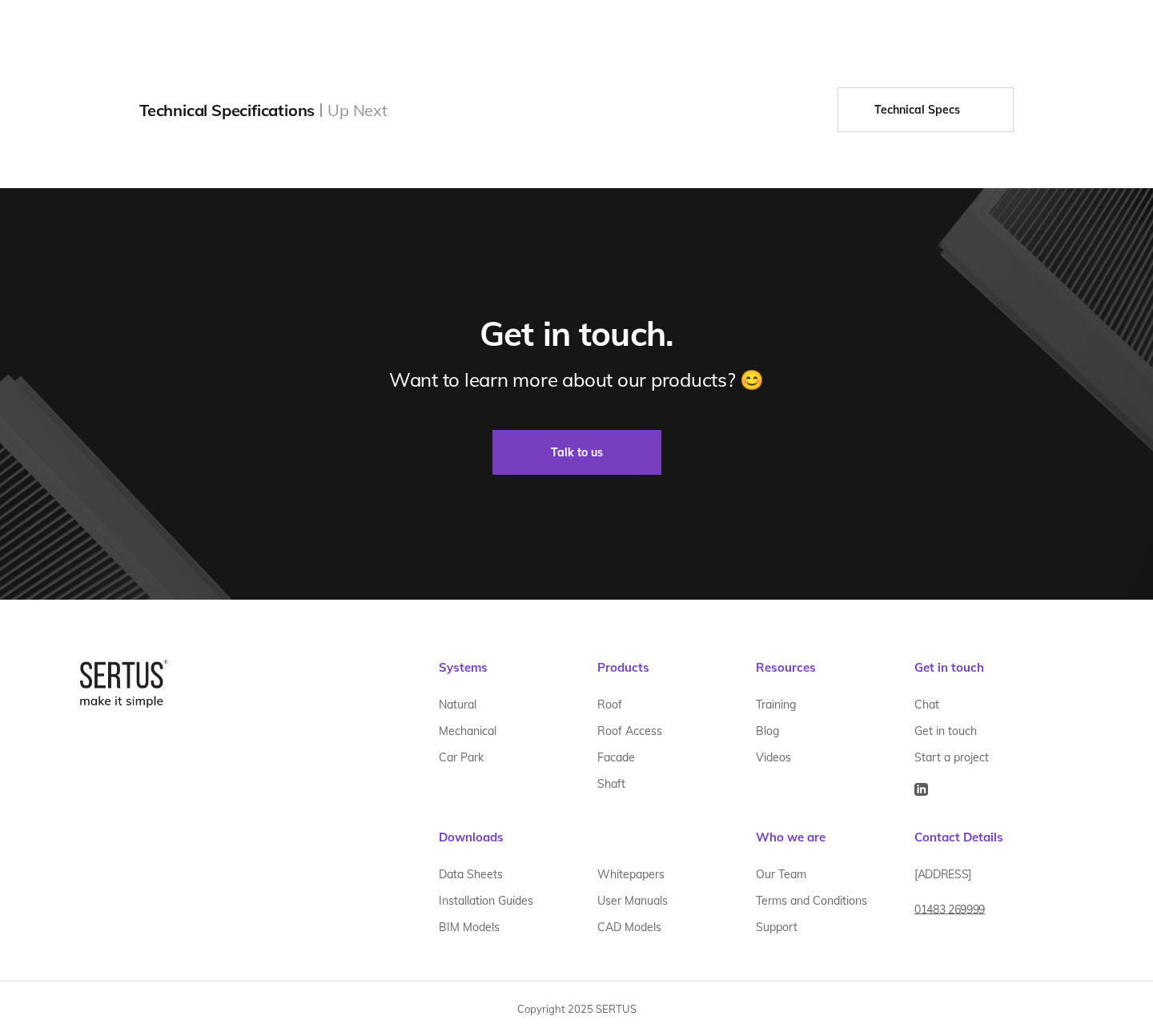 scroll, scrollTop: 0, scrollLeft: 0, axis: both 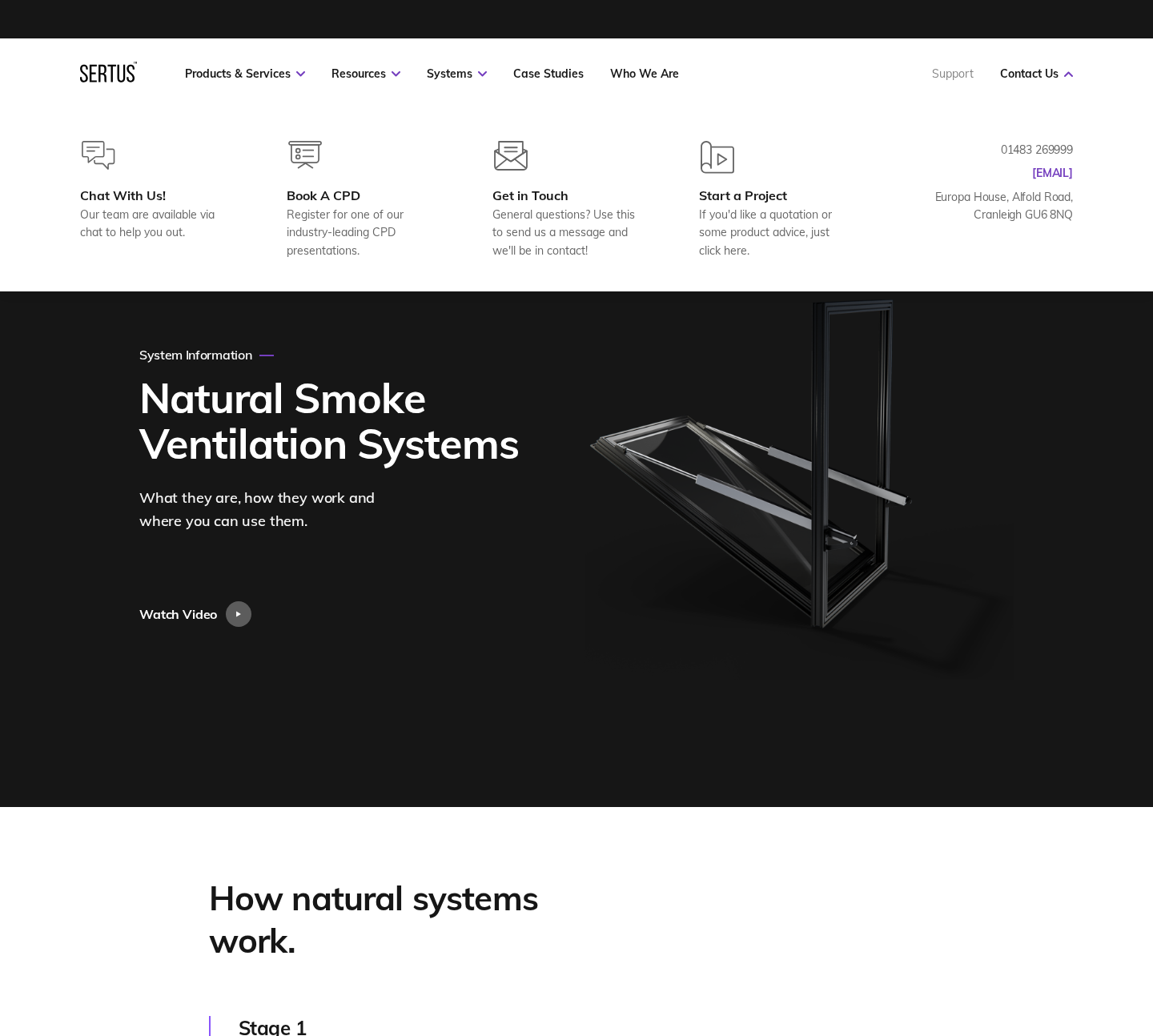 click on "Support" at bounding box center [953, 74] 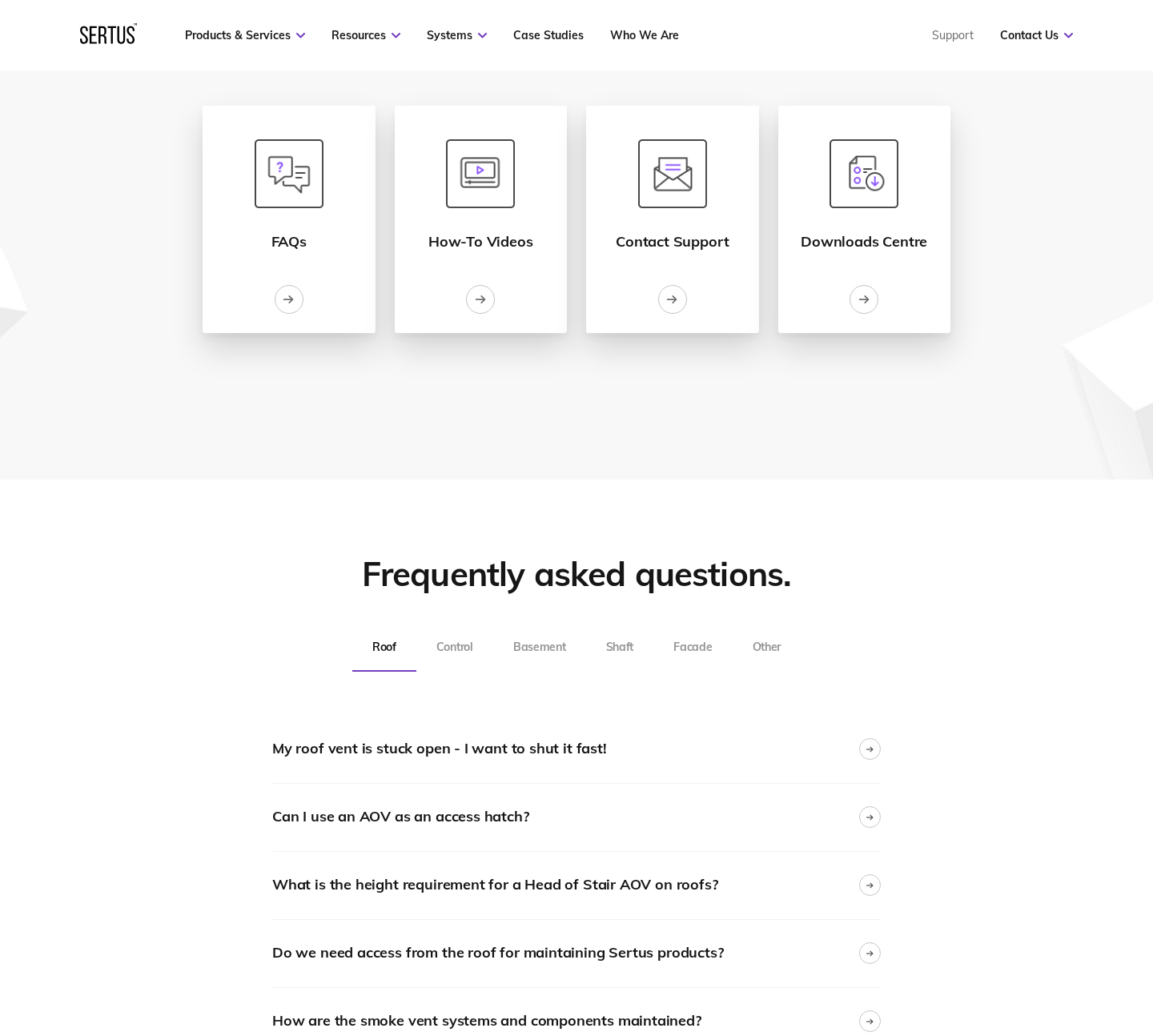 scroll, scrollTop: 0, scrollLeft: 0, axis: both 